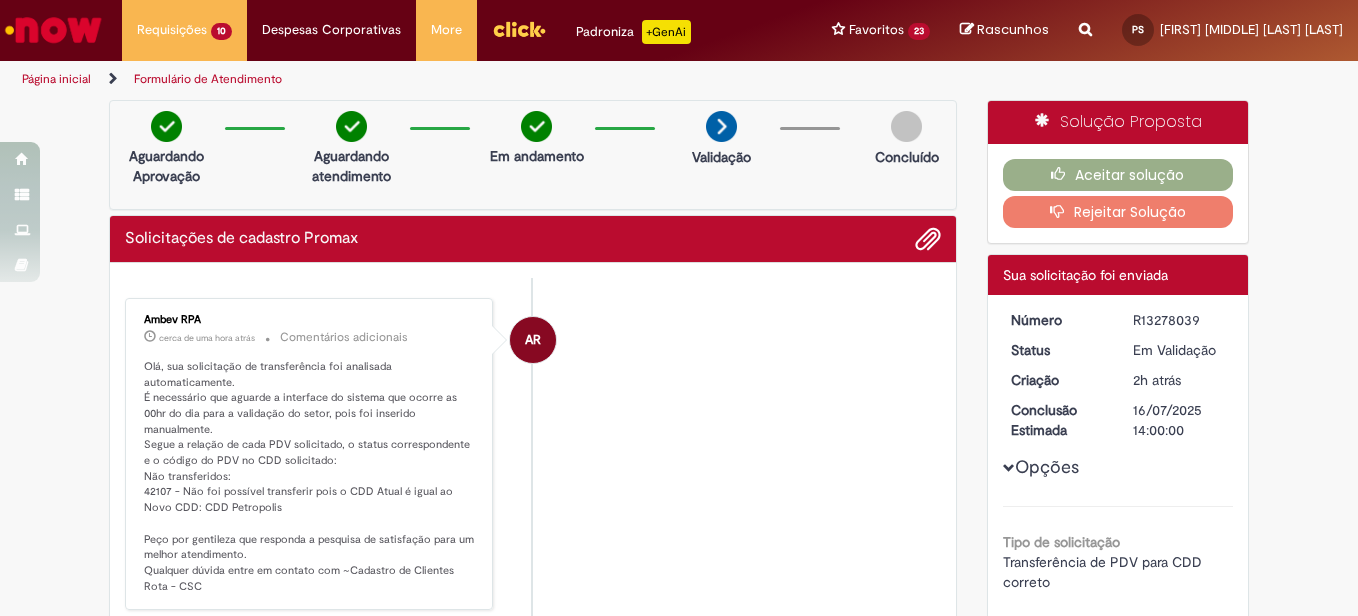 scroll, scrollTop: 0, scrollLeft: 0, axis: both 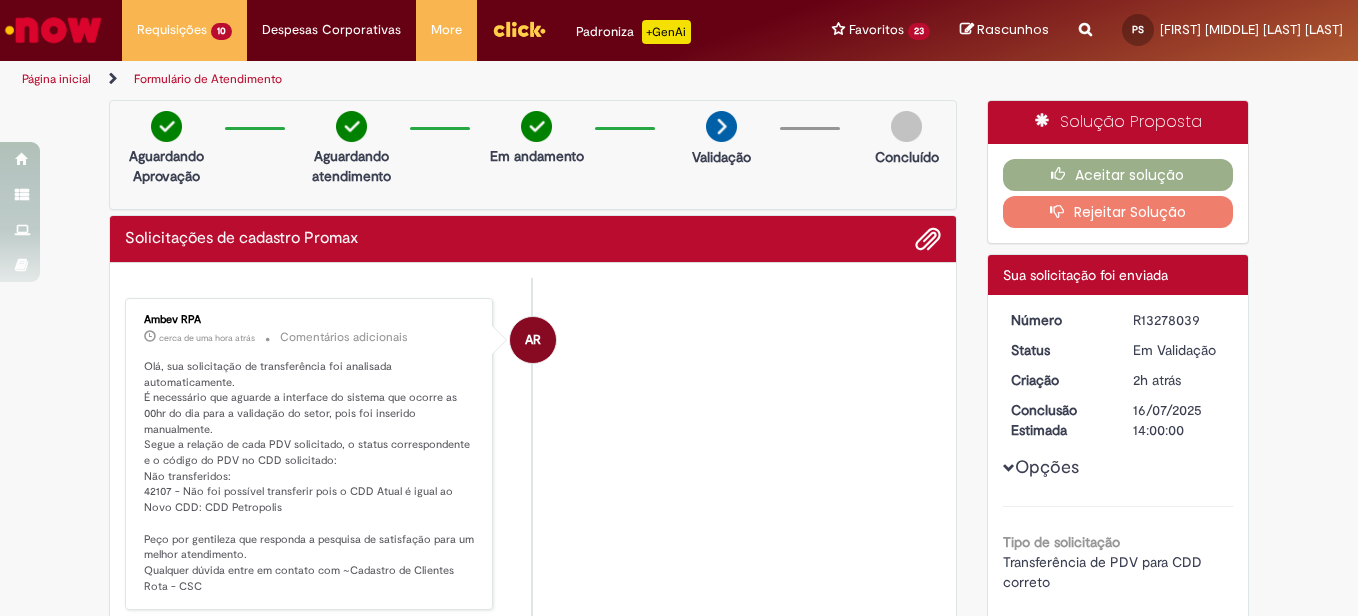 click on "Olá, sua solicitação de transferência foi analisada automaticamente.
É necessário que aguarde a interface do sistema que ocorre as 00hr do dia para a validação do setor, pois foi inserido manualmente.
Segue a relação de cada PDV solicitado, o status correspondente e o código do PDV no CDD solicitado:
Não transferidos:
42107 - Não foi possível transferir pois o CDD Atual é igual ao Novo CDD: CDD Petropolis
Peço por gentileza que responda a pesquisa de satisfação para um melhor atendimento.
Qualquer dúvida entre em contato com ~Cadastro de Clientes Rota - CSC" at bounding box center (310, 477) 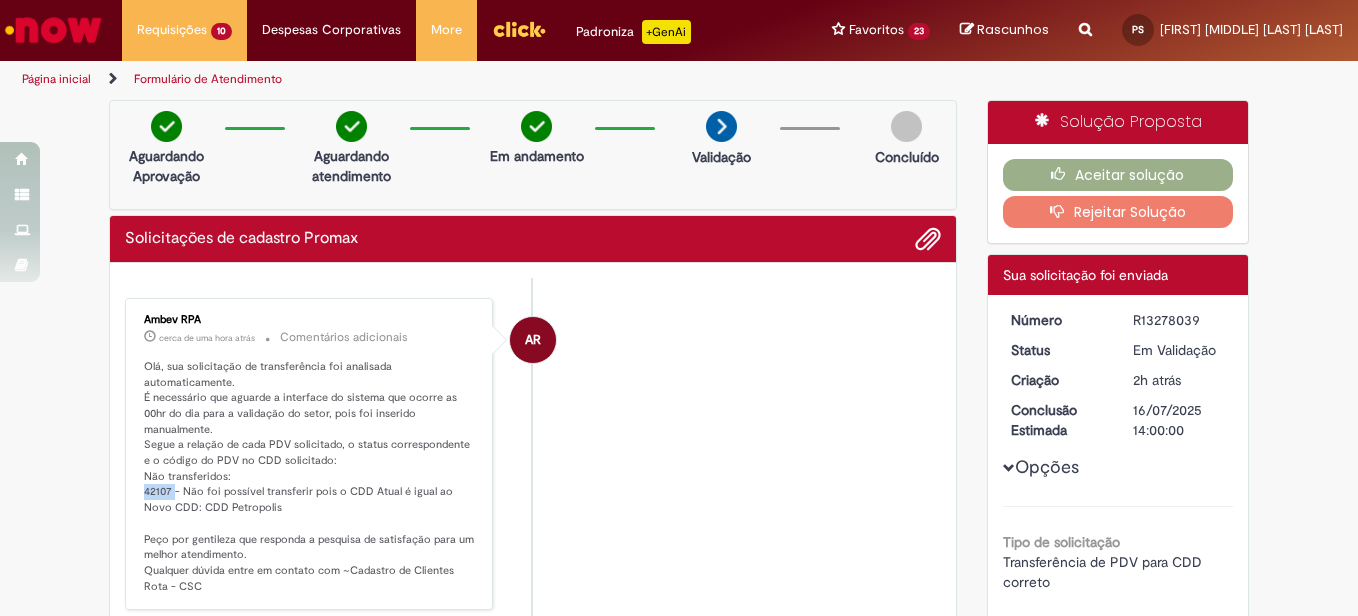 click on "Olá, sua solicitação de transferência foi analisada automaticamente.
É necessário que aguarde a interface do sistema que ocorre as 00hr do dia para a validação do setor, pois foi inserido manualmente.
Segue a relação de cada PDV solicitado, o status correspondente e o código do PDV no CDD solicitado:
Não transferidos:
42107 - Não foi possível transferir pois o CDD Atual é igual ao Novo CDD: CDD Petropolis
Peço por gentileza que responda a pesquisa de satisfação para um melhor atendimento.
Qualquer dúvida entre em contato com ~Cadastro de Clientes Rota - CSC" at bounding box center (310, 477) 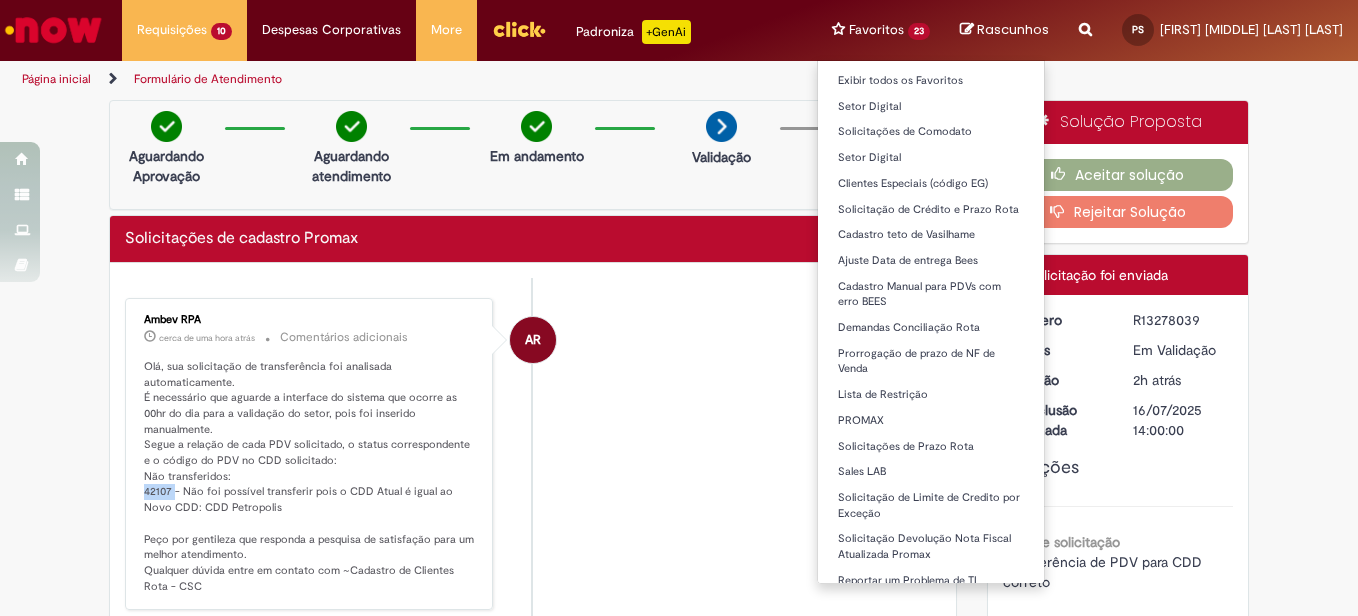 scroll, scrollTop: 183, scrollLeft: 0, axis: vertical 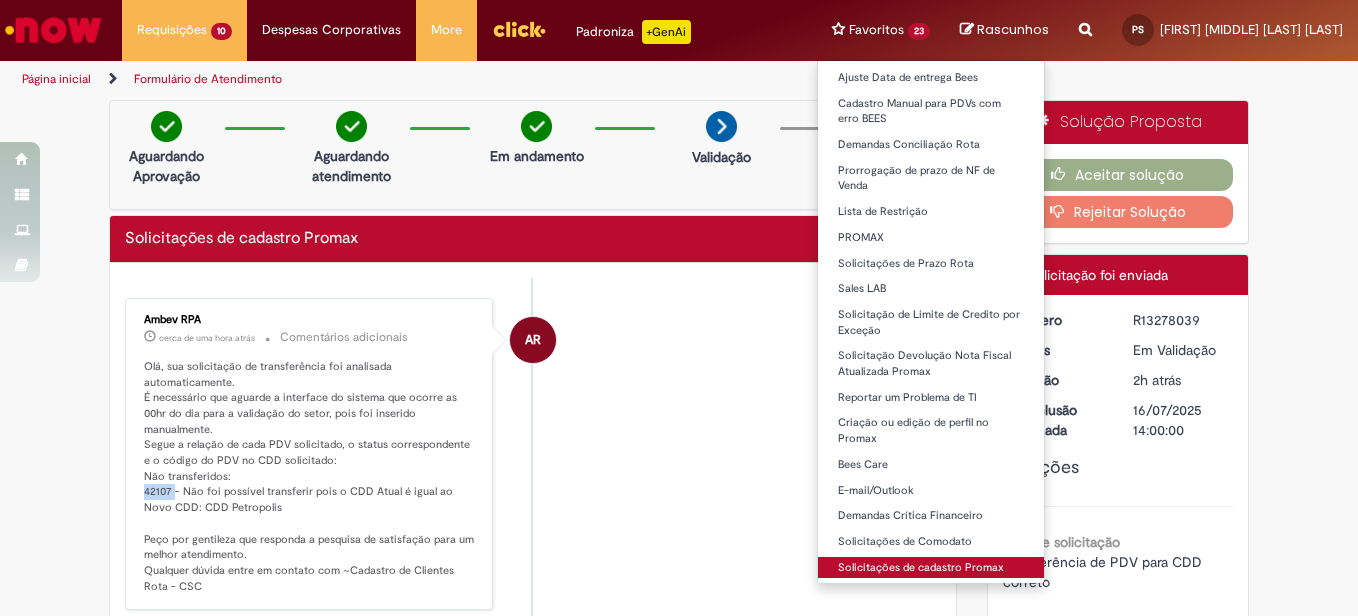 click on "Solicitações de cadastro Promax" at bounding box center (931, 568) 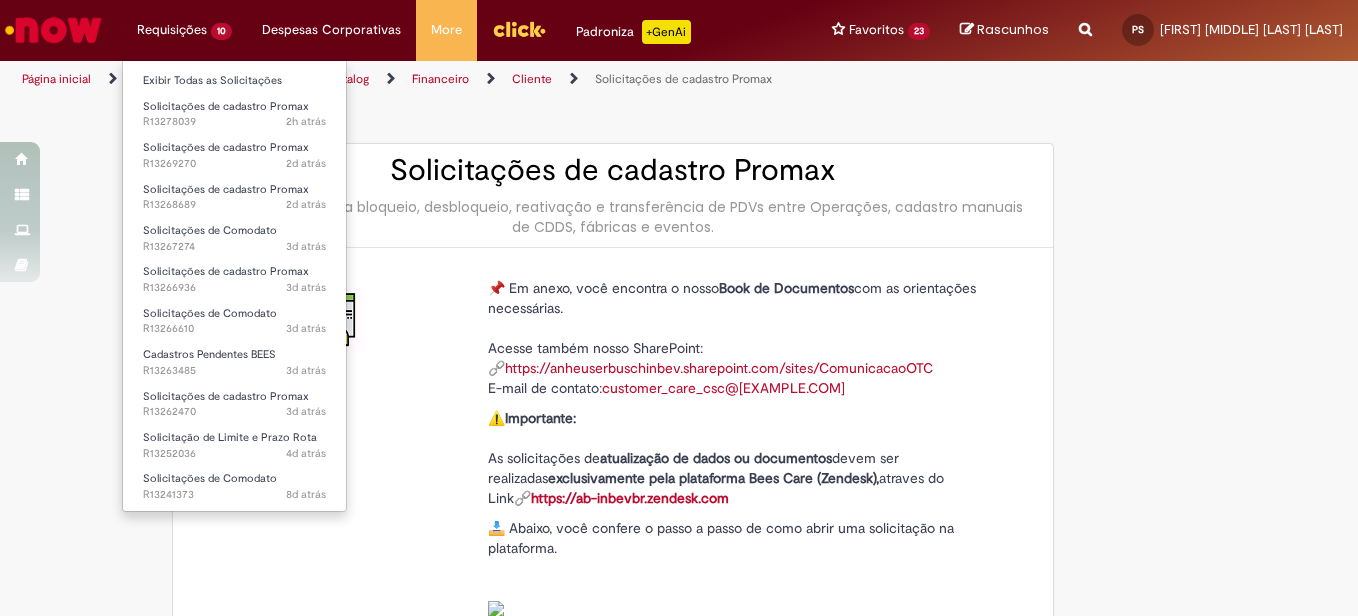 type on "********" 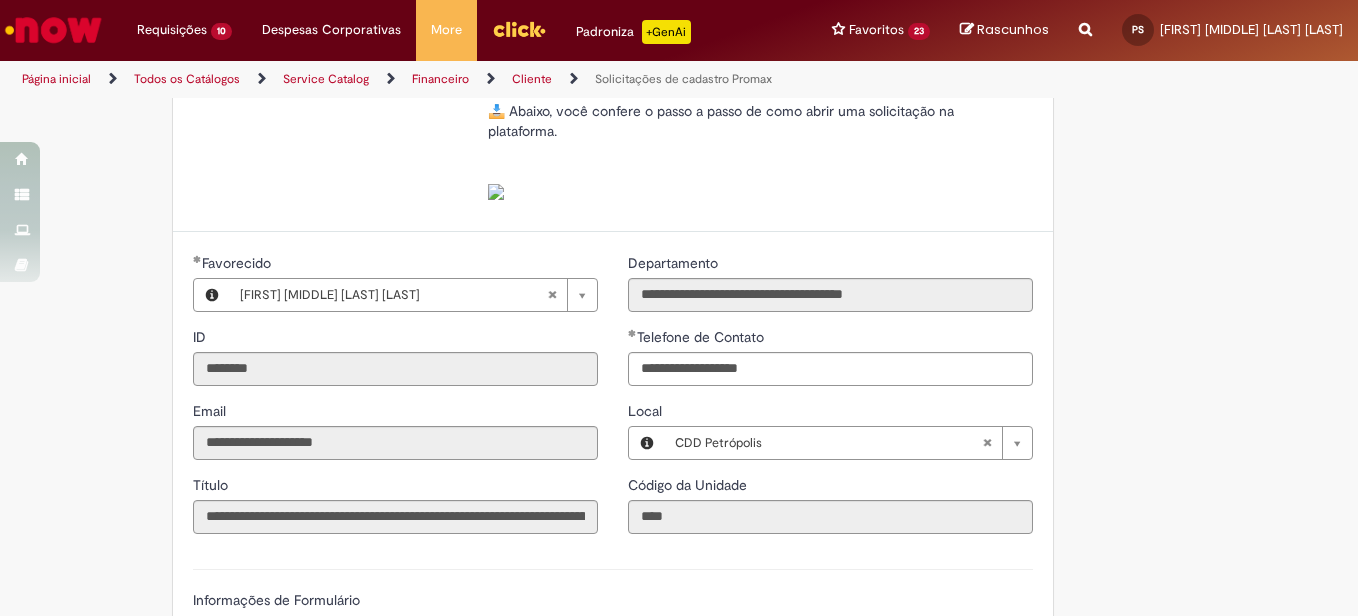 scroll, scrollTop: 750, scrollLeft: 0, axis: vertical 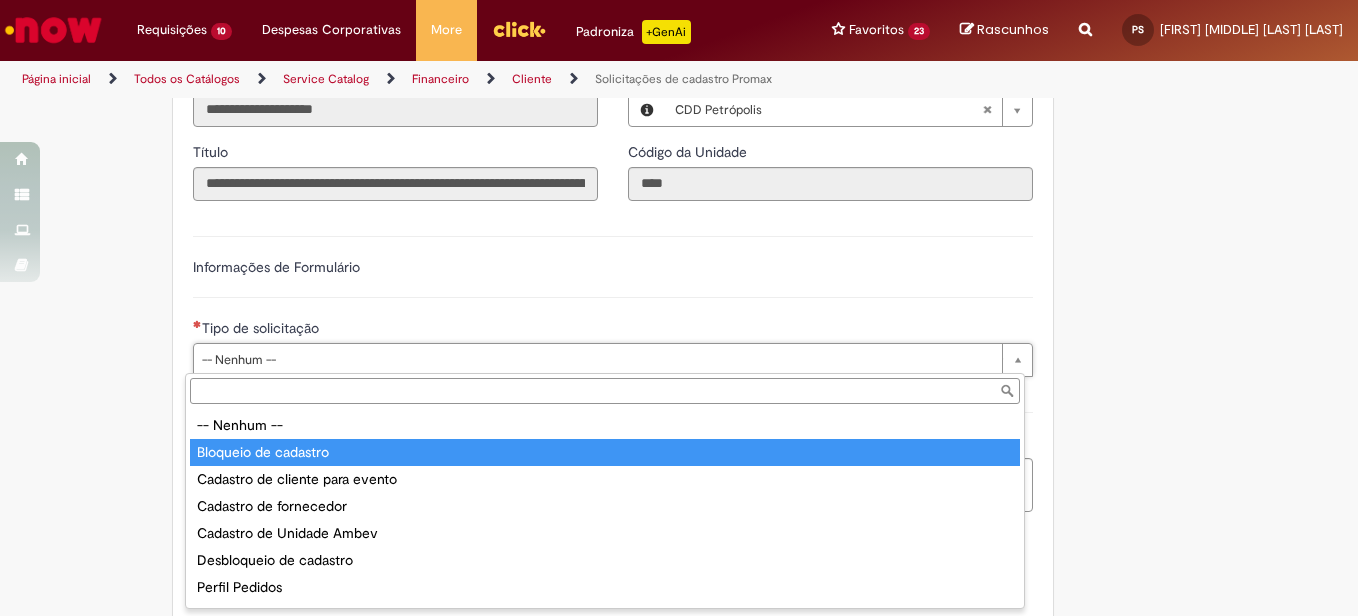 type on "*" 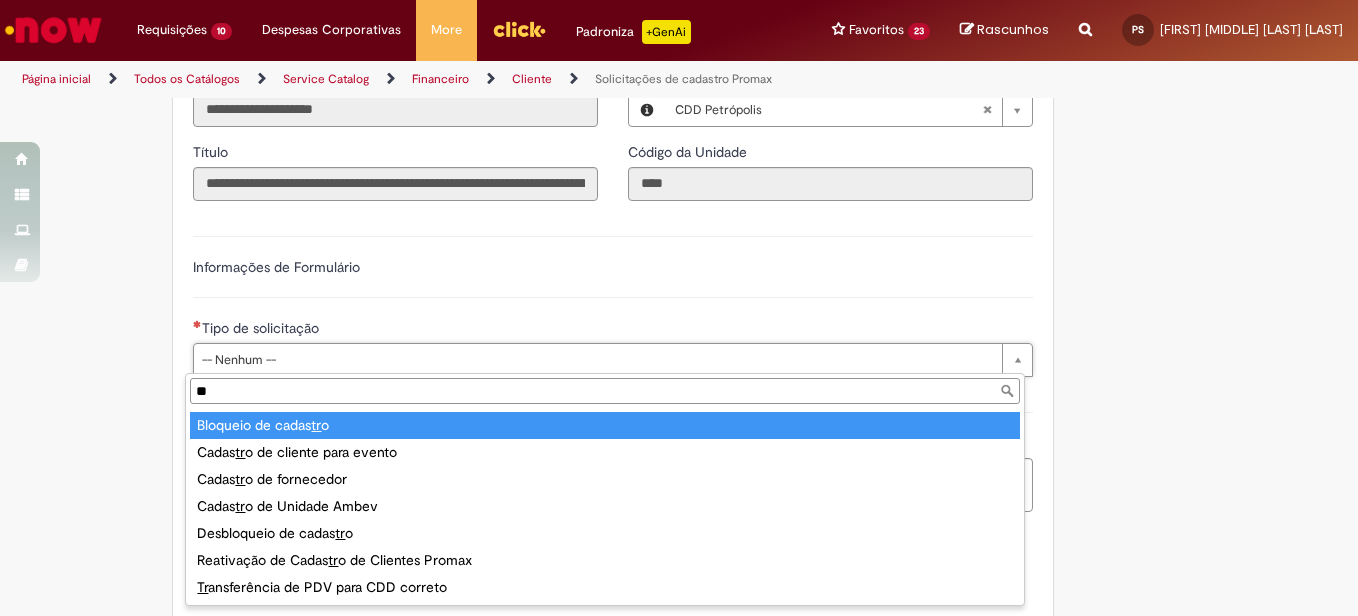 type on "***" 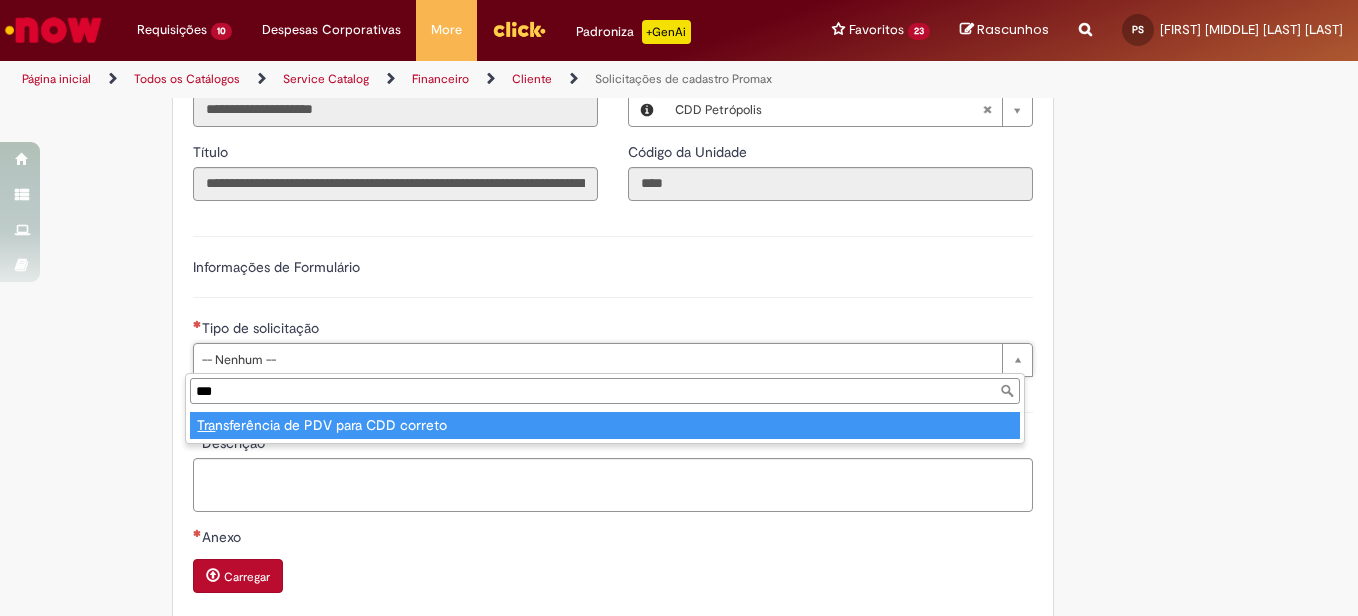type on "**********" 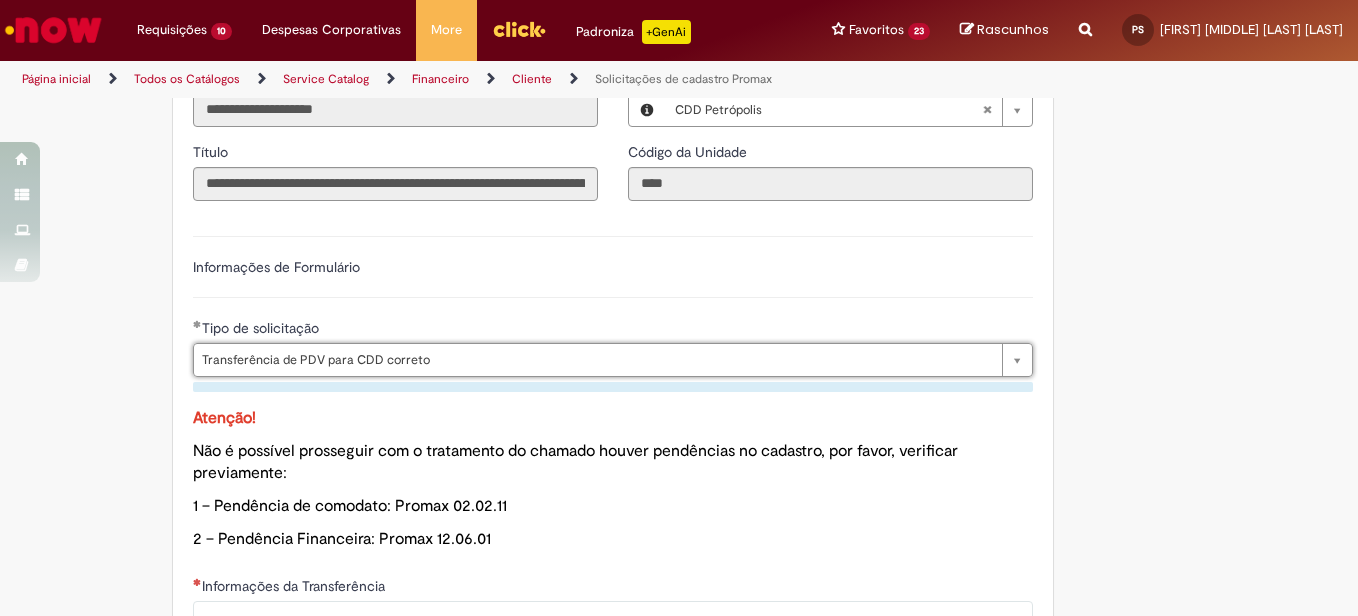 scroll, scrollTop: 1000, scrollLeft: 0, axis: vertical 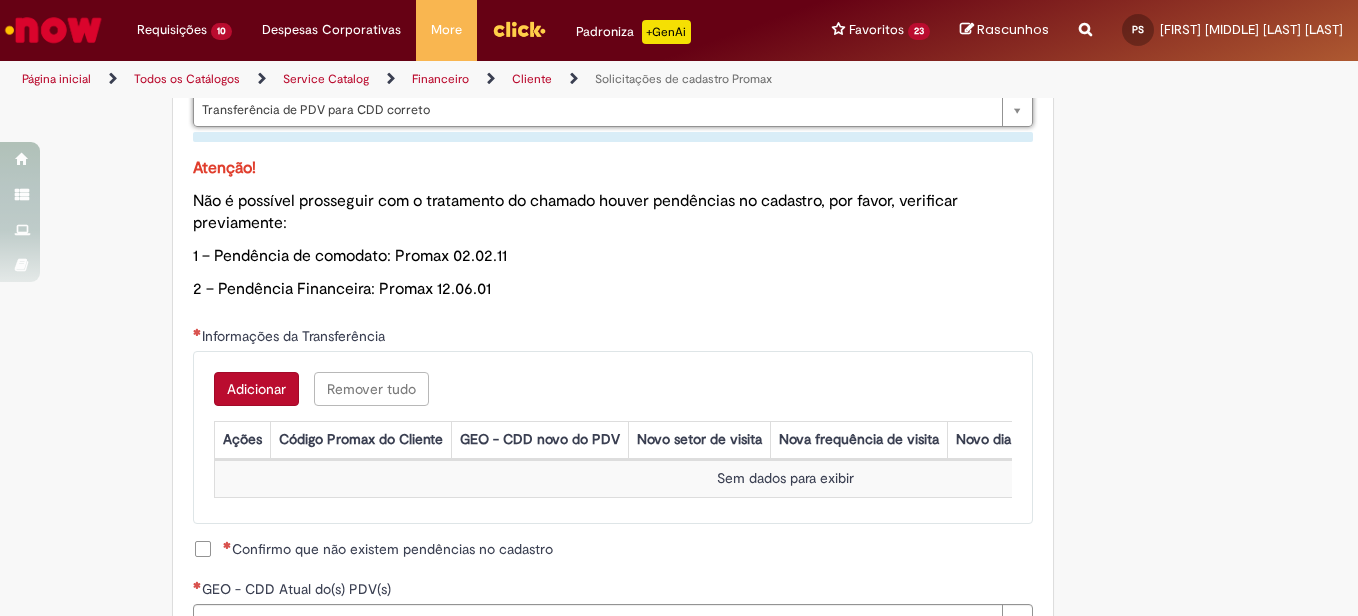 click on "Adicionar" at bounding box center (256, 389) 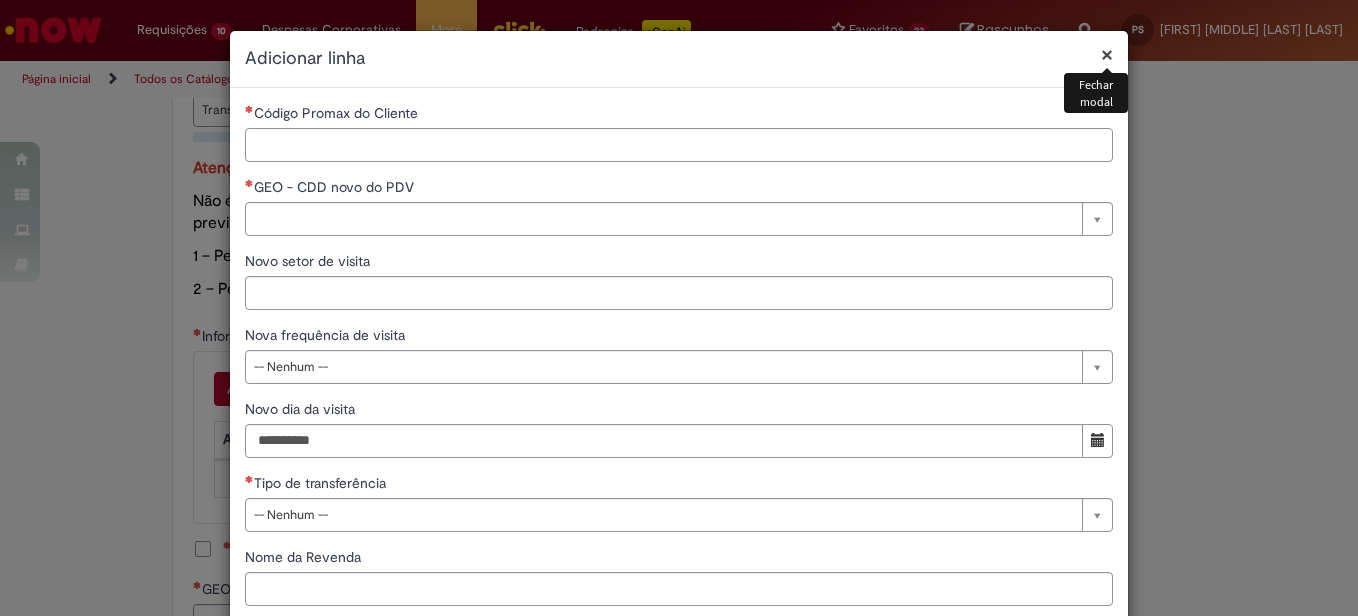 click on "Código Promax do Cliente" at bounding box center (679, 145) 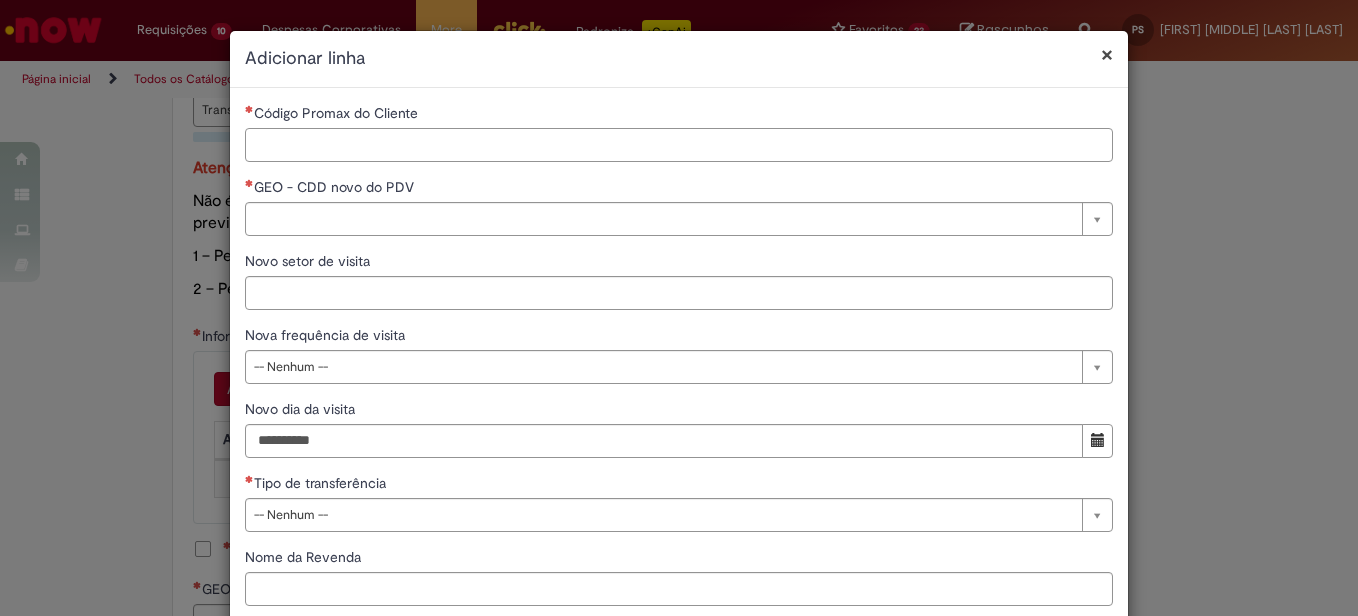 paste on "*****" 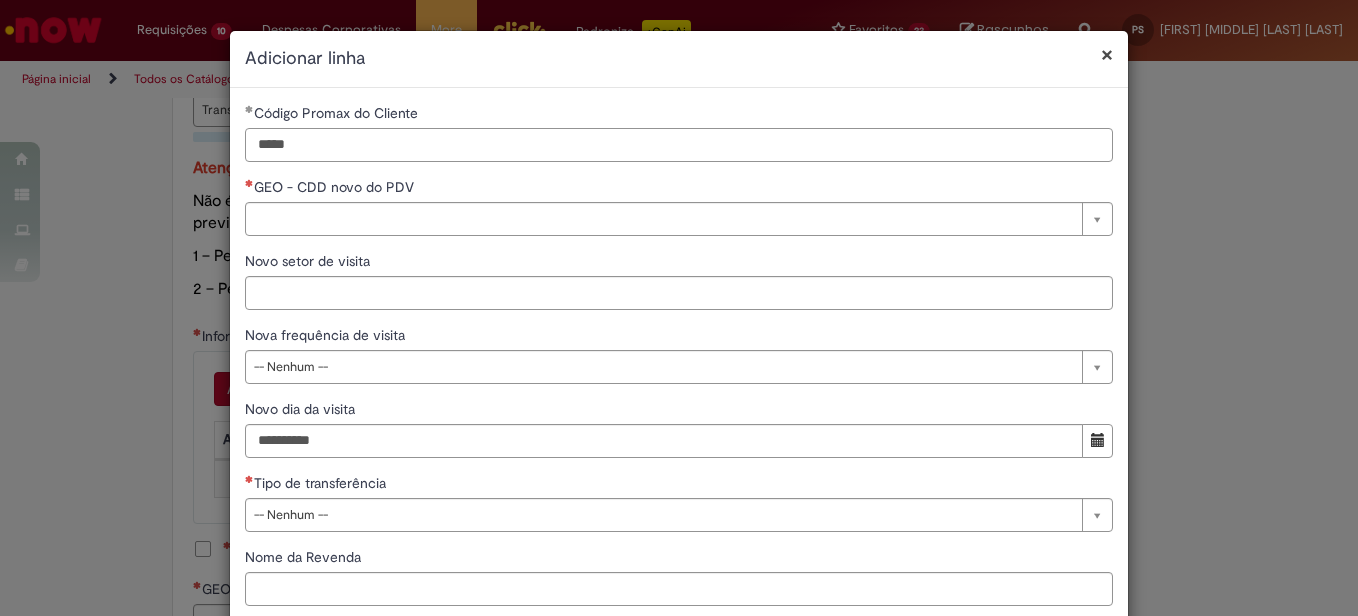 type on "*****" 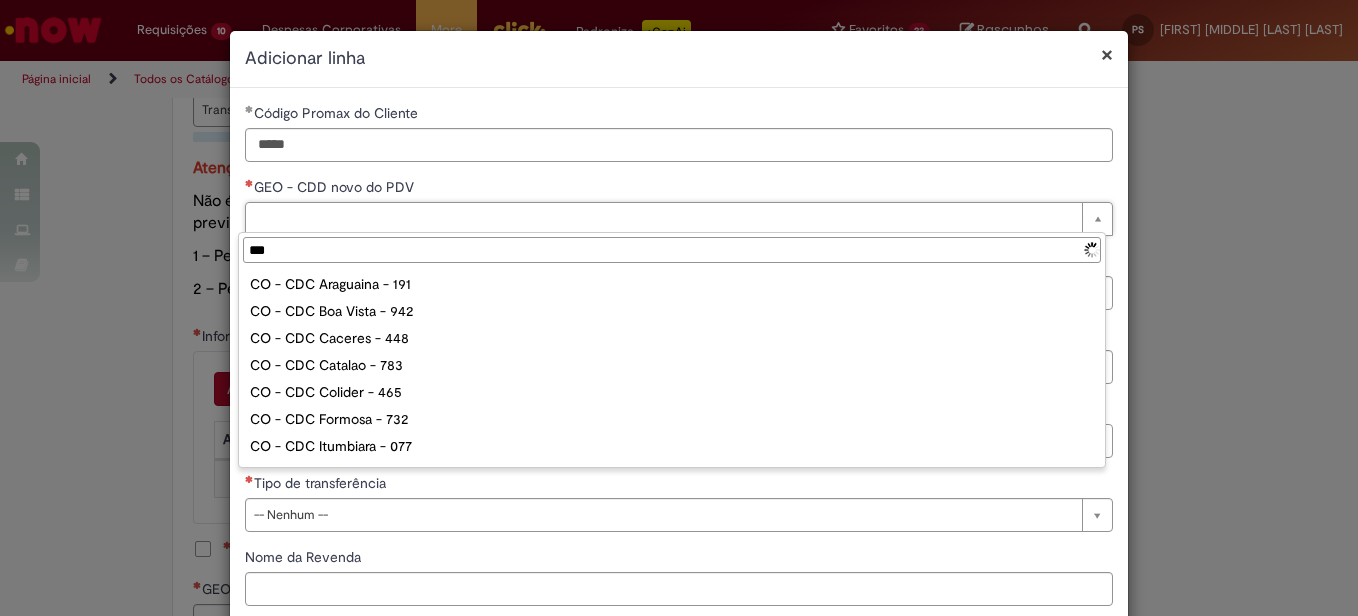 type on "****" 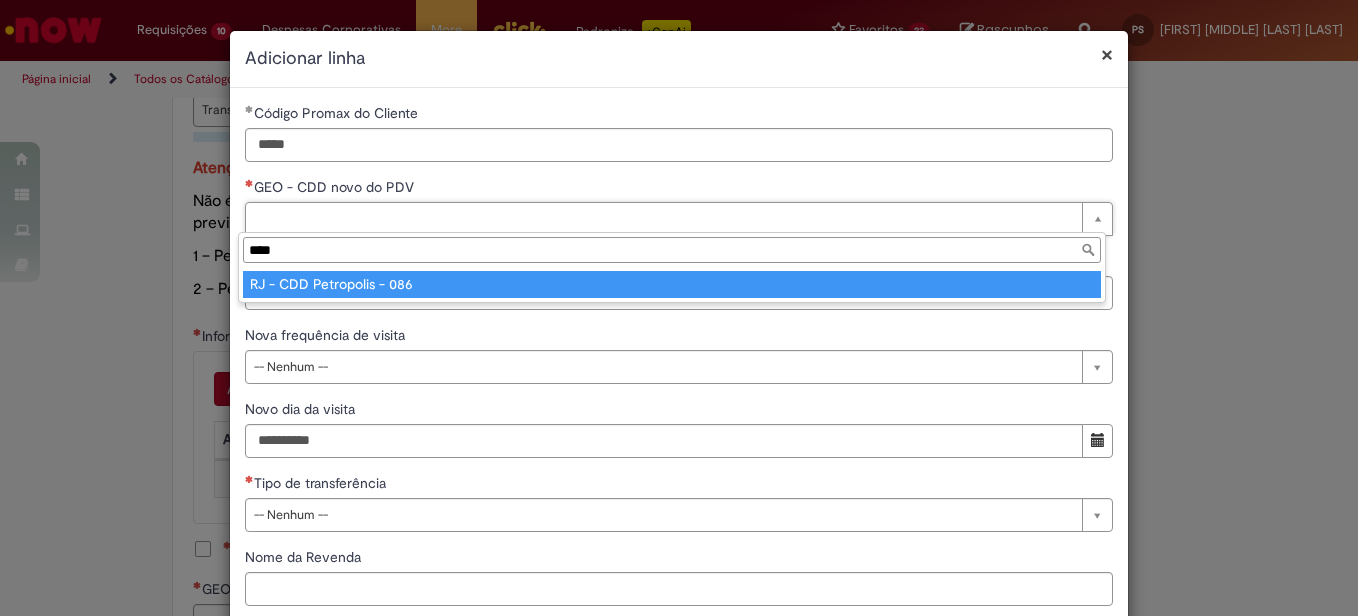 type on "**********" 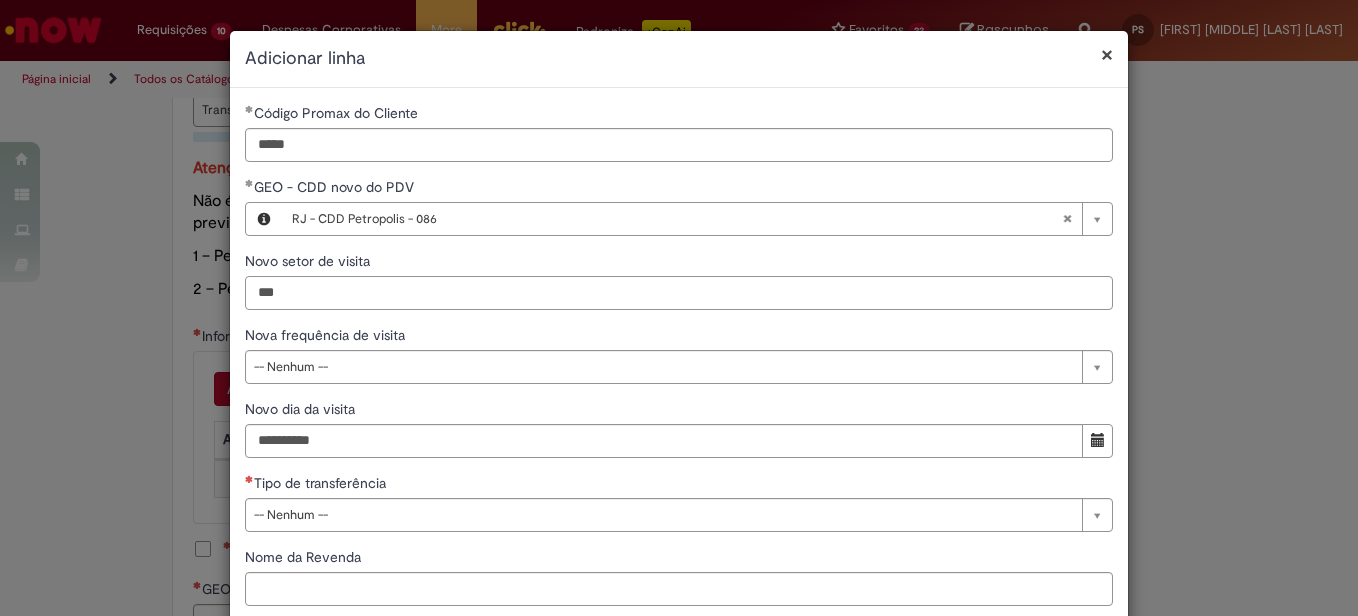 type on "***" 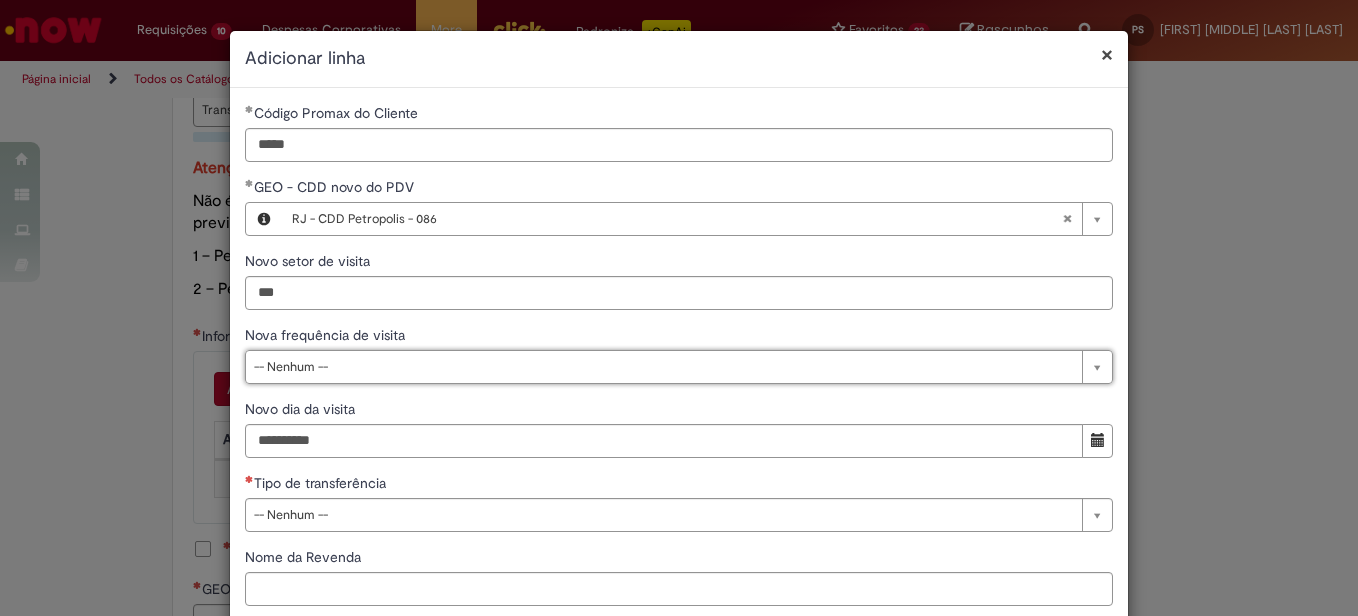 click on "**********" at bounding box center [679, 362] 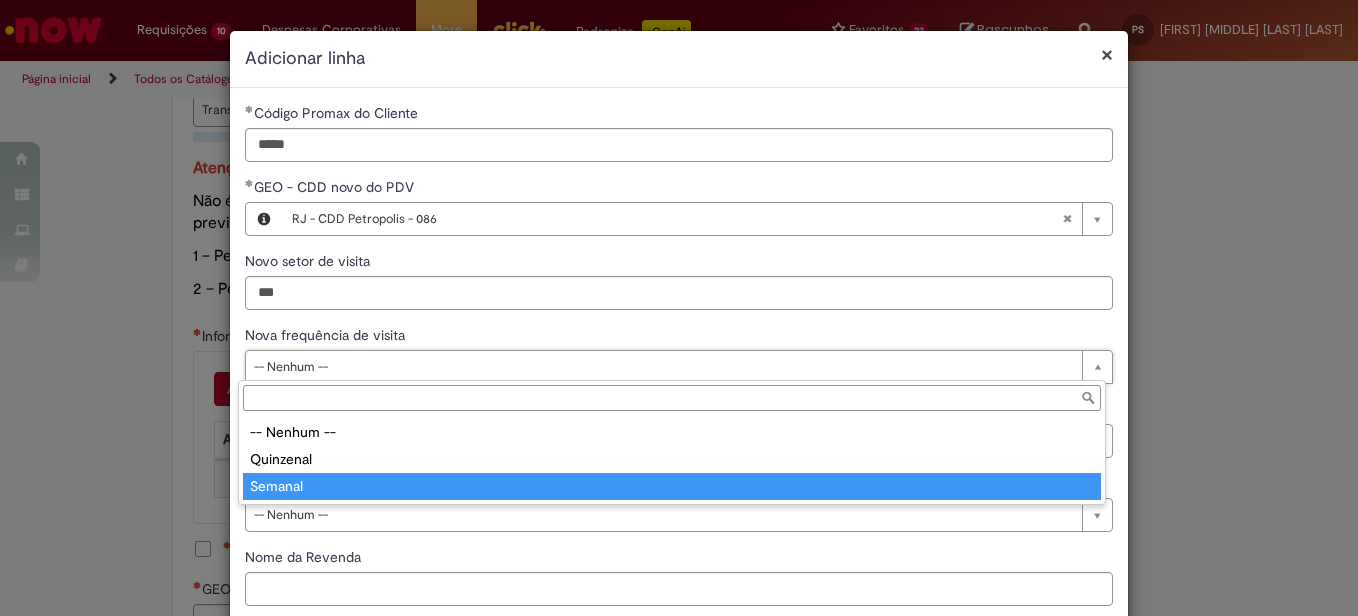 type on "*******" 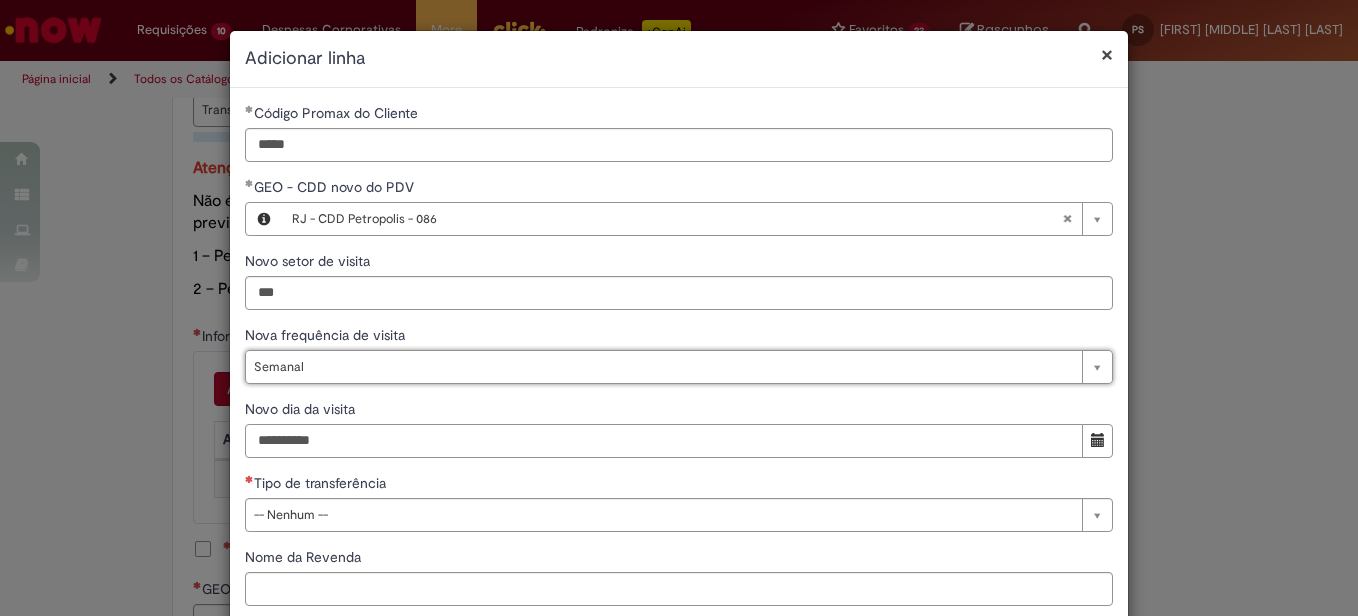 click on "Novo dia da visita" at bounding box center (664, 441) 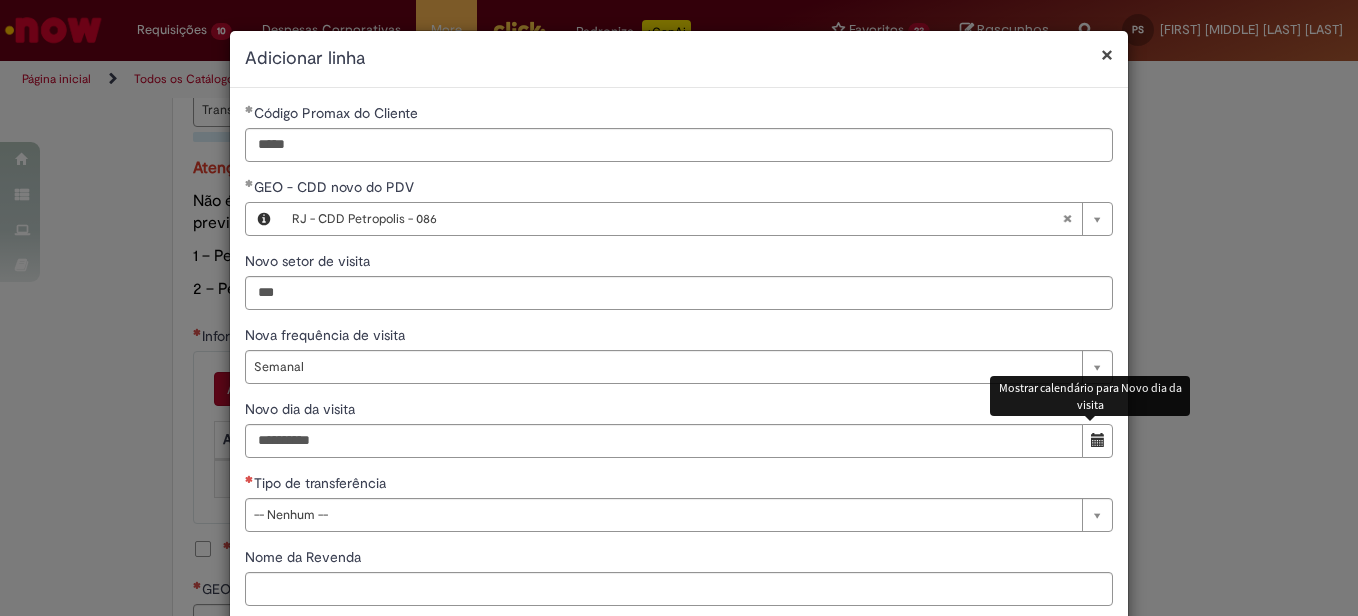 click at bounding box center (1098, 440) 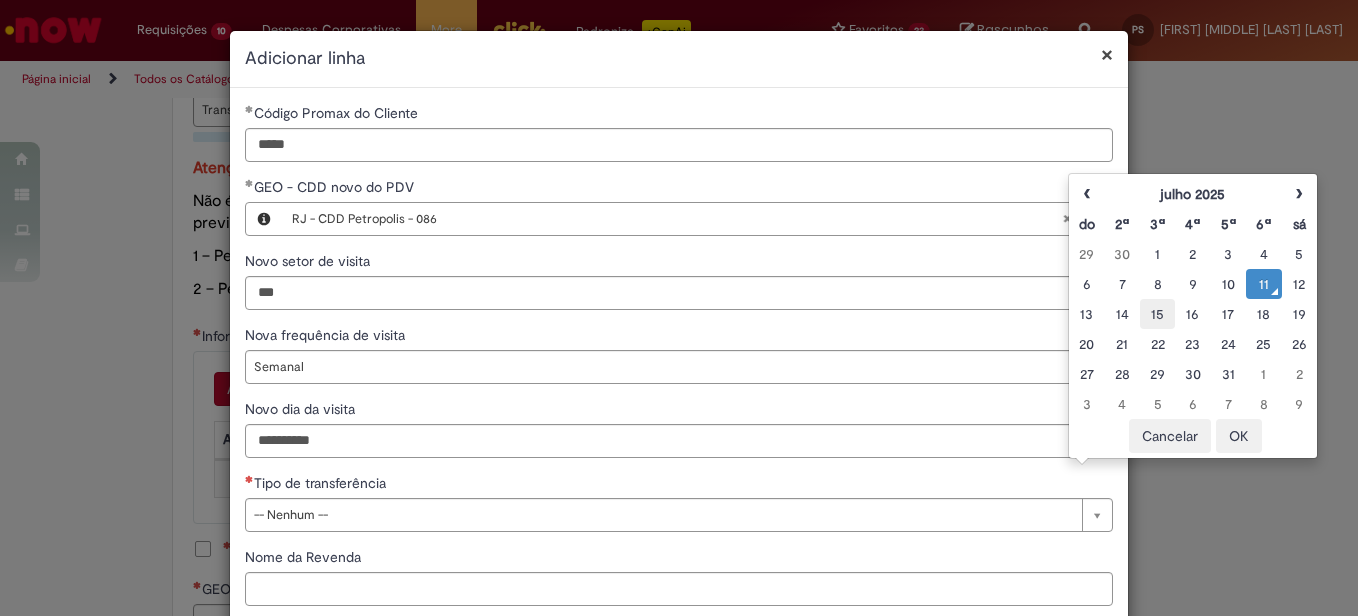 click on "15" at bounding box center (1157, 314) 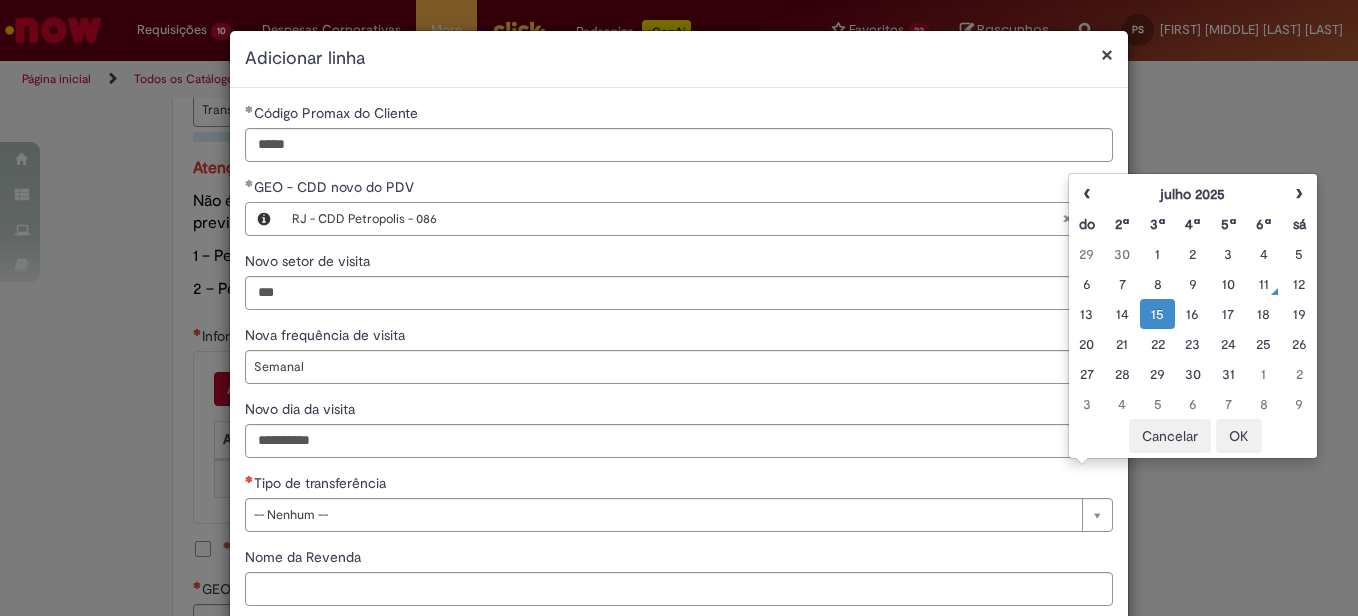 click on "OK" at bounding box center [1239, 436] 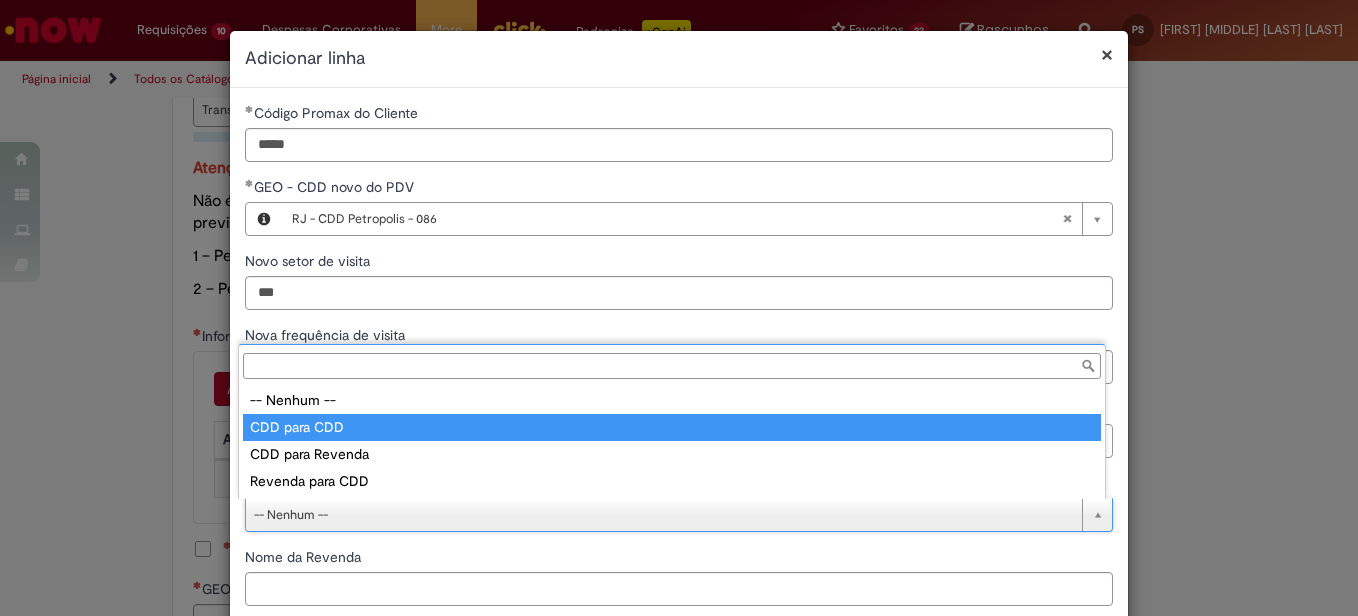 type on "**********" 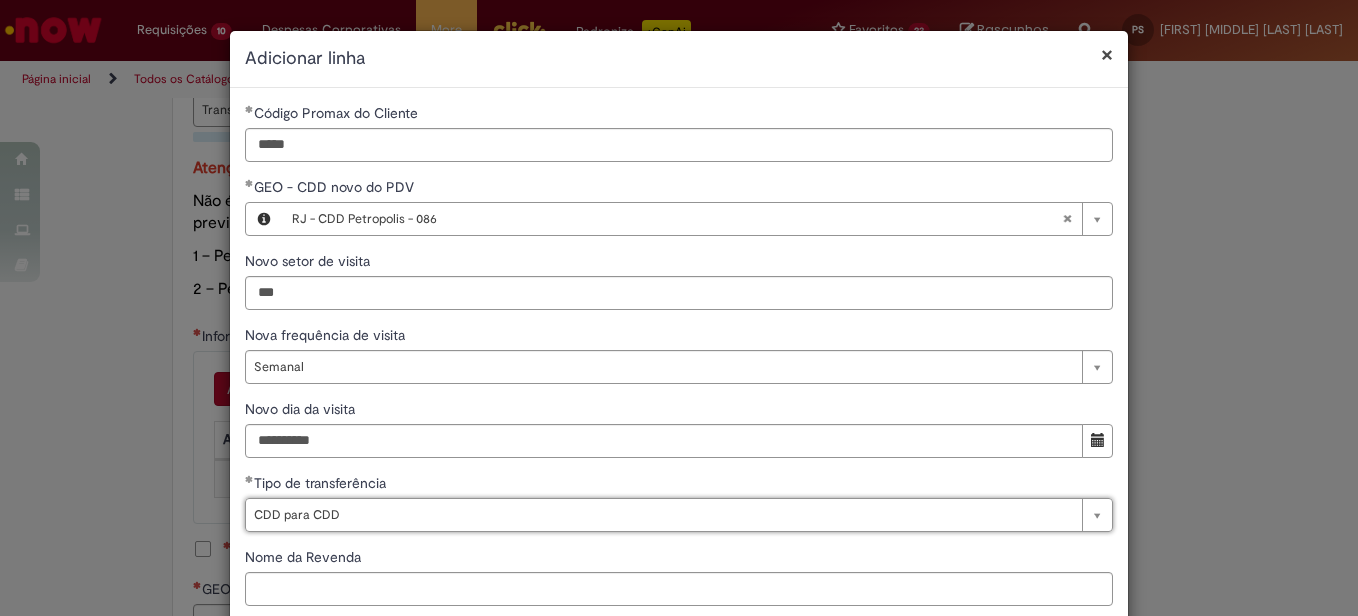 scroll, scrollTop: 116, scrollLeft: 0, axis: vertical 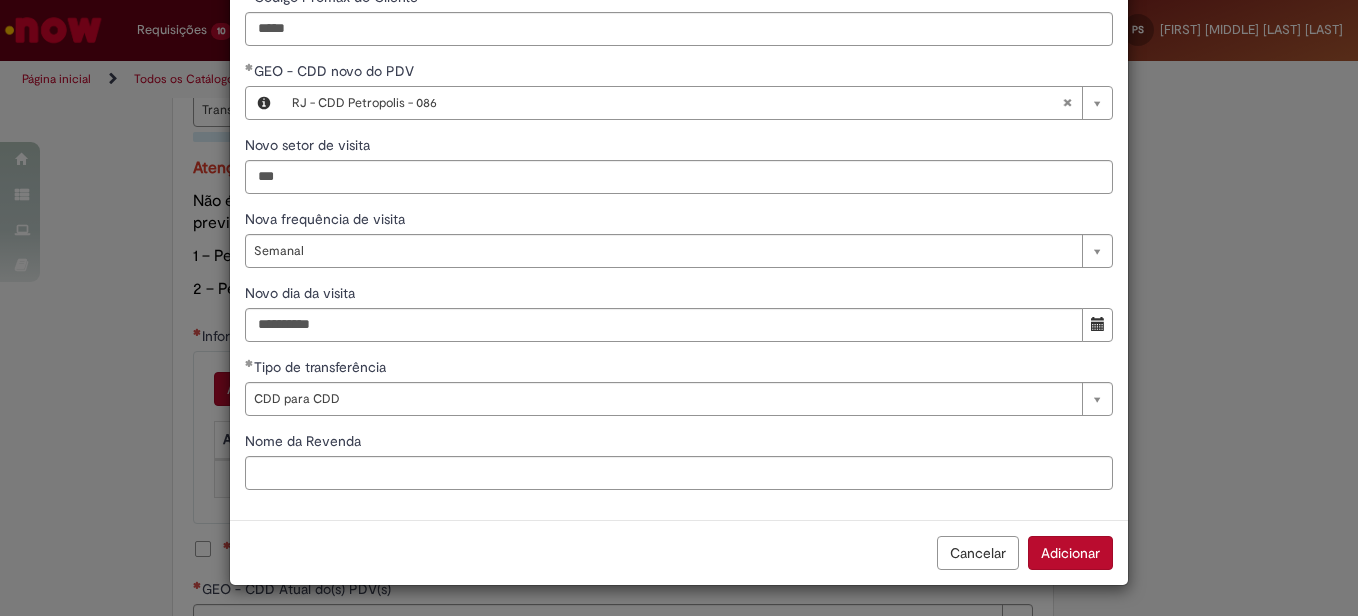 click on "Adicionar" at bounding box center (1070, 553) 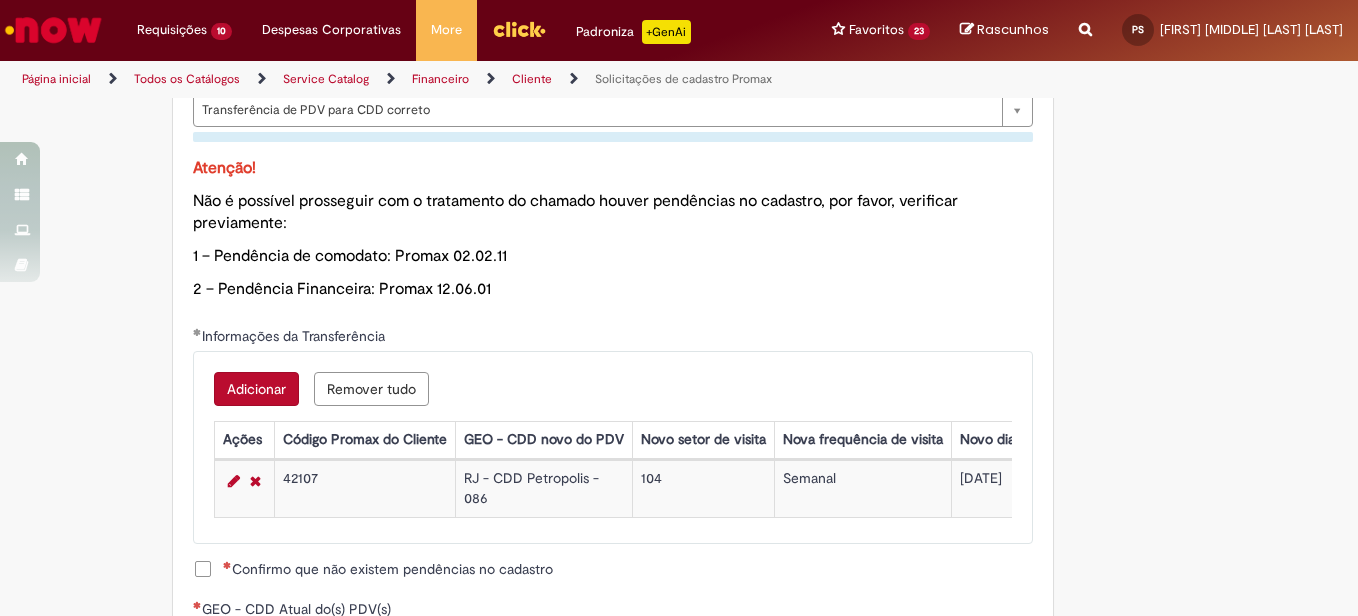 scroll, scrollTop: 1167, scrollLeft: 0, axis: vertical 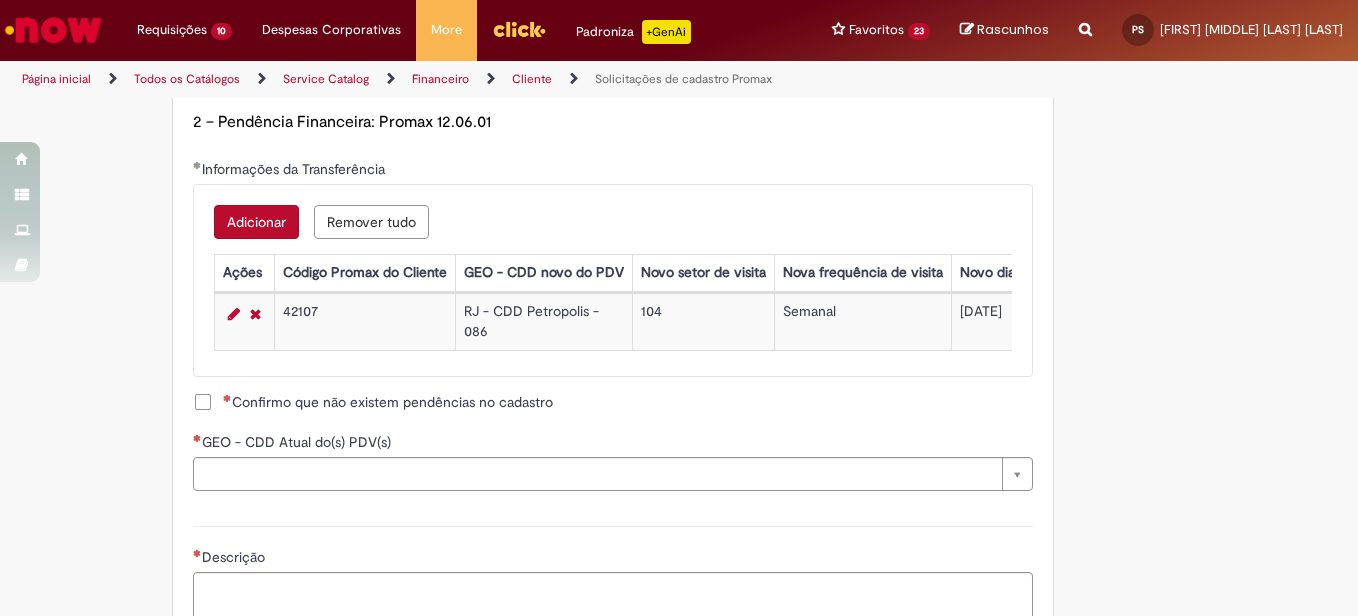 click on "Confirmo que não existem pendências no cadastro" at bounding box center [373, 402] 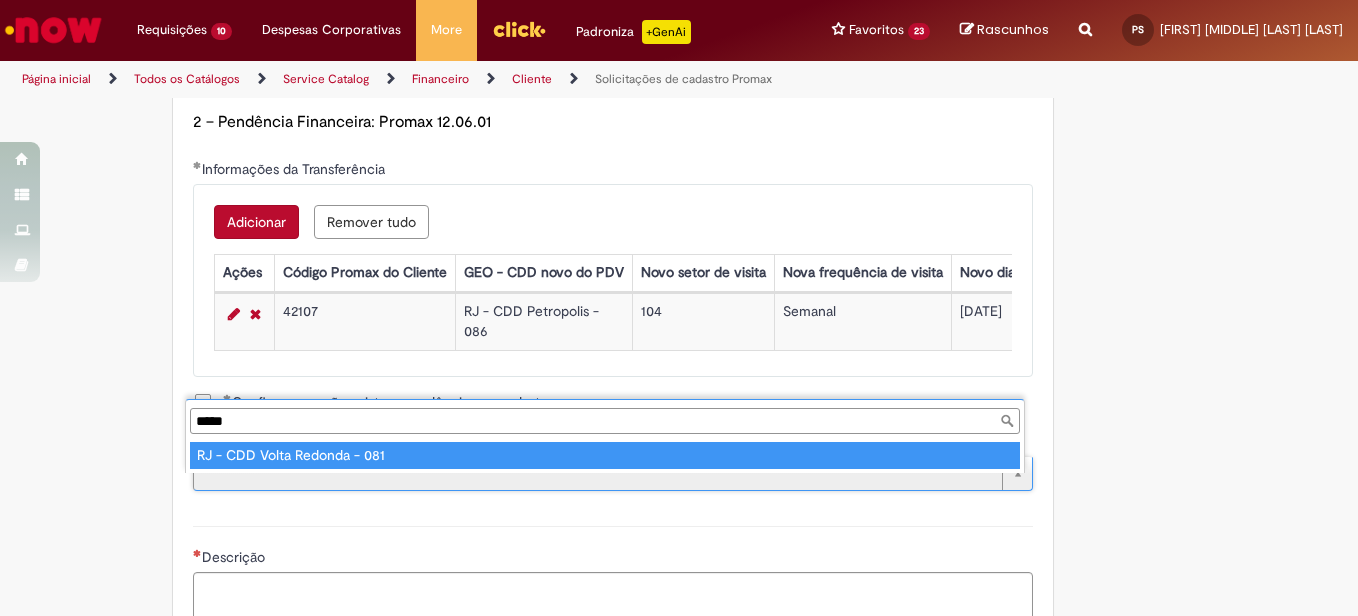 type on "*****" 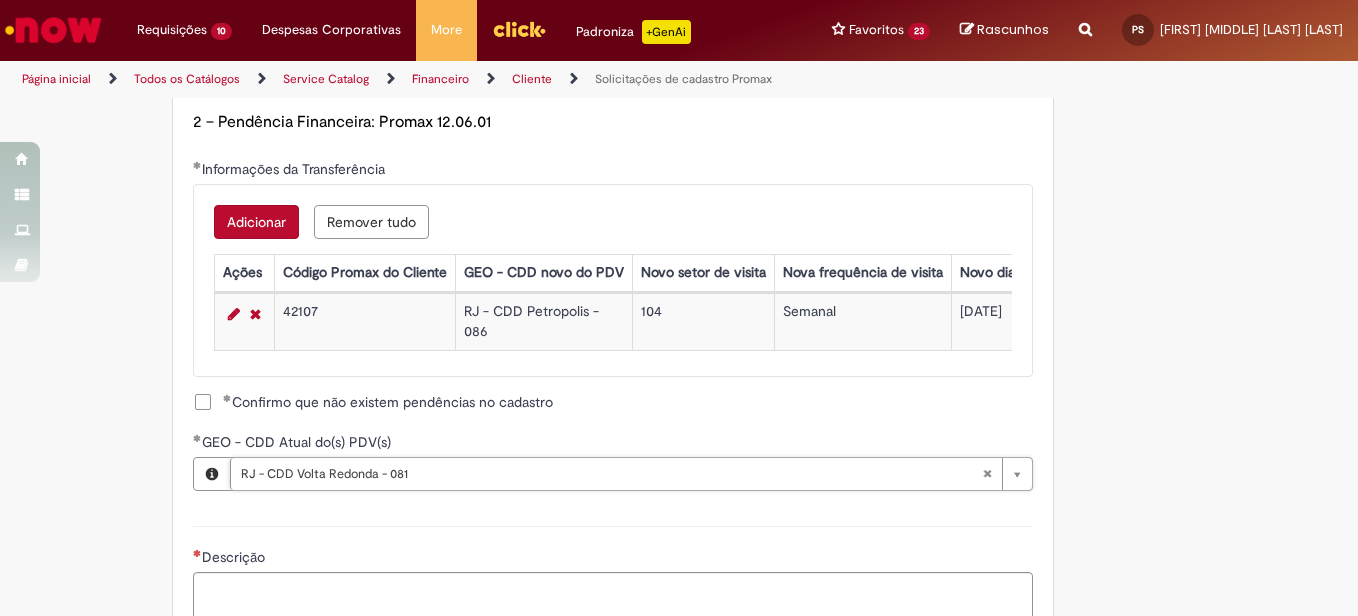 scroll, scrollTop: 1417, scrollLeft: 0, axis: vertical 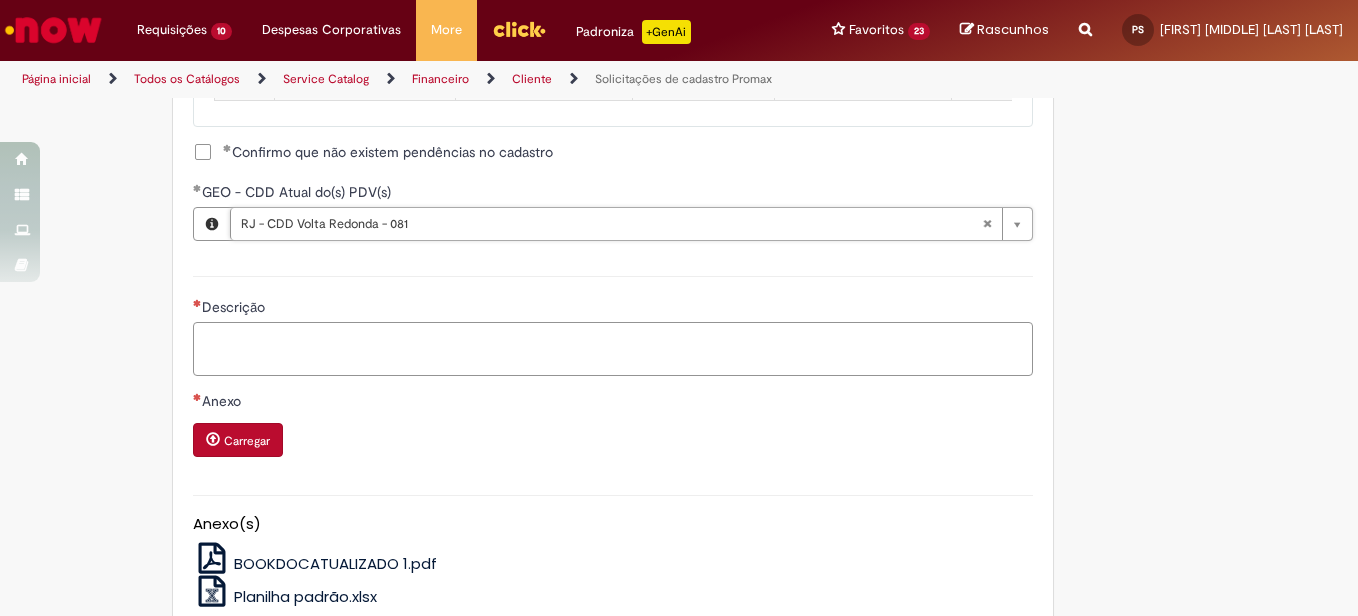 drag, startPoint x: 302, startPoint y: 372, endPoint x: 311, endPoint y: 365, distance: 11.401754 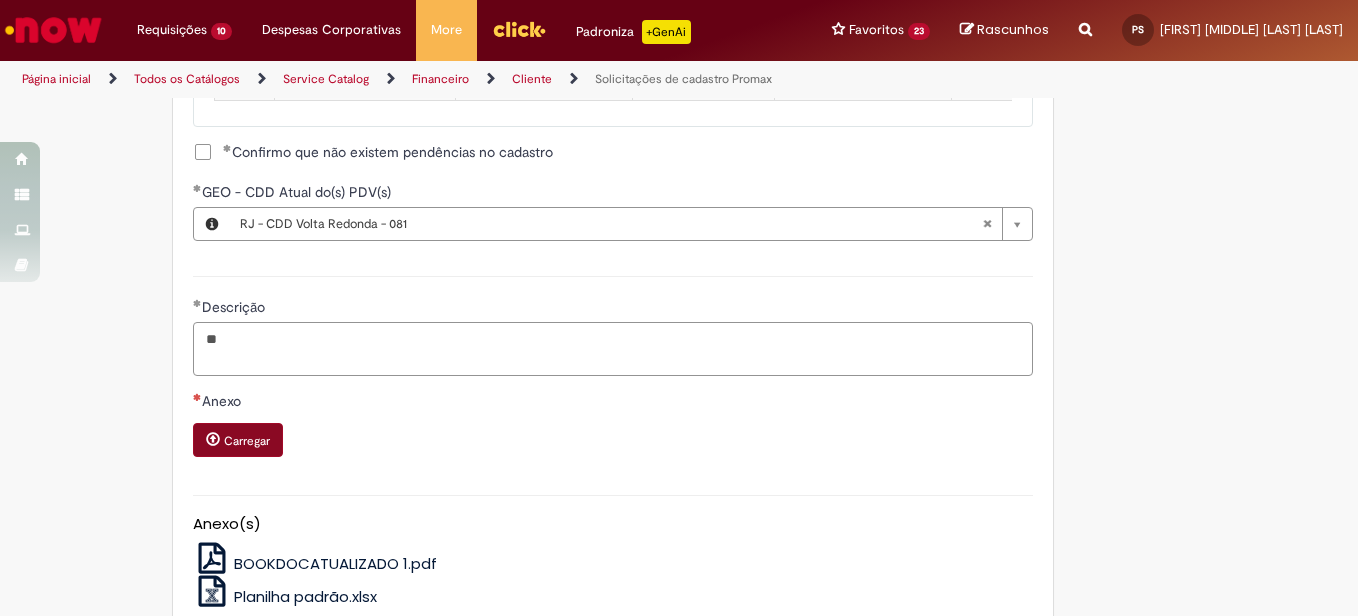 type on "**" 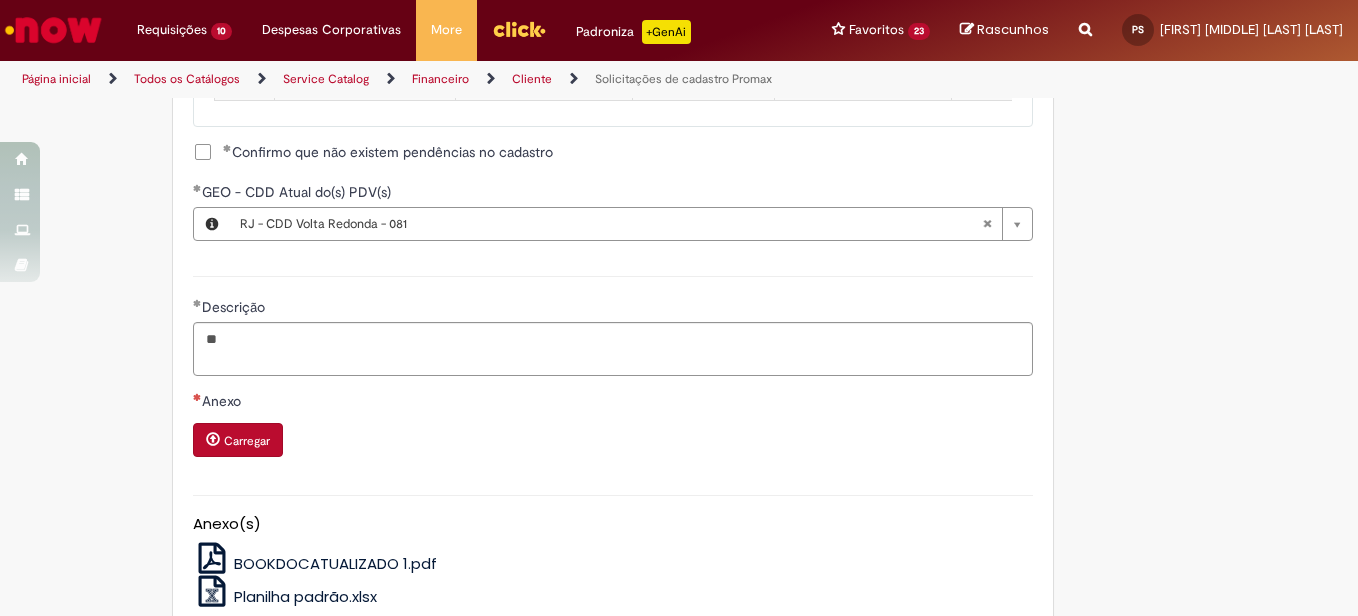 click on "Carregar" at bounding box center [247, 441] 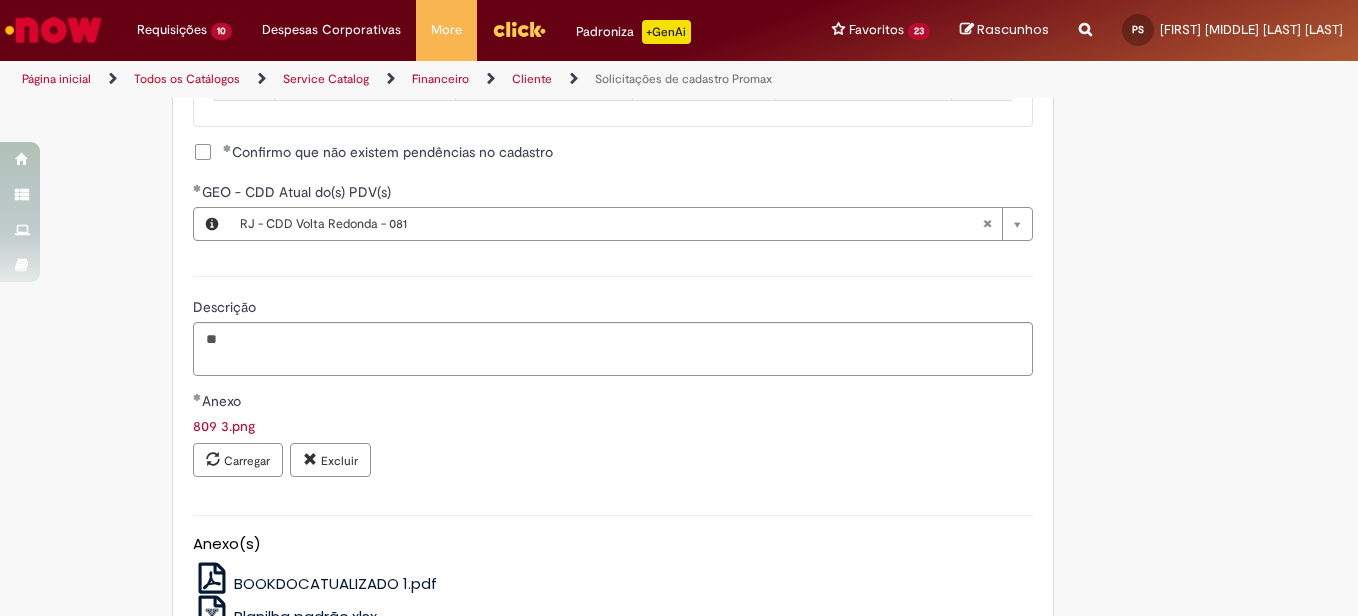 scroll, scrollTop: 1577, scrollLeft: 0, axis: vertical 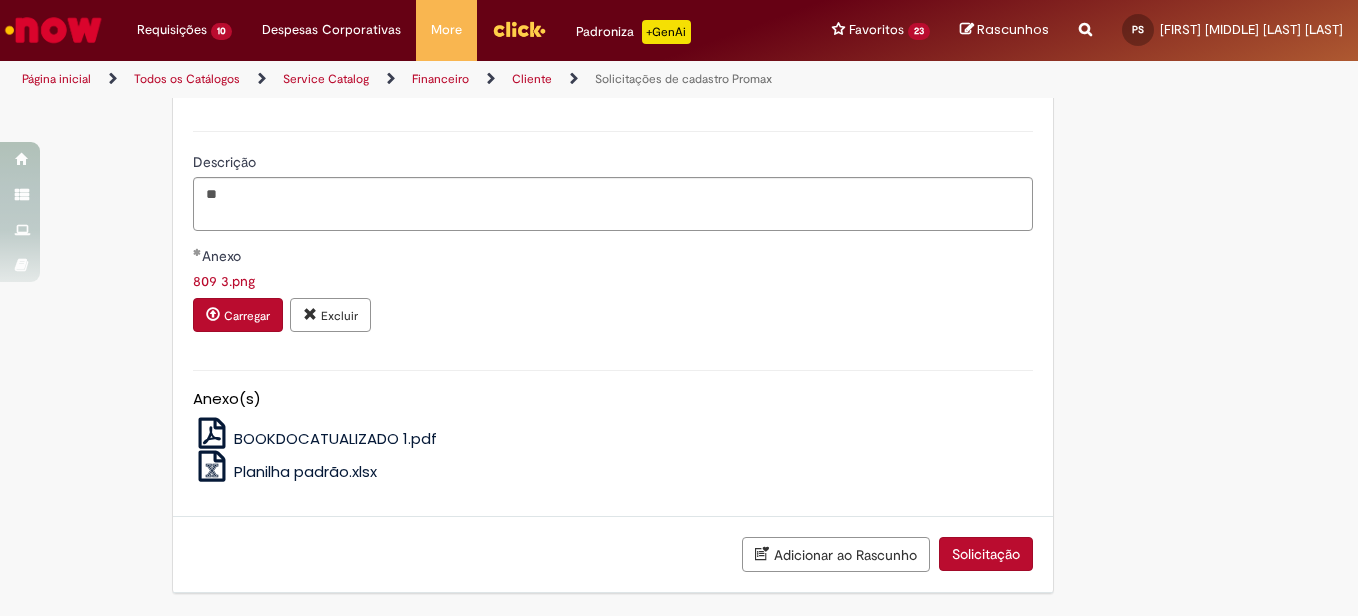 click on "Solicitação" at bounding box center [986, 554] 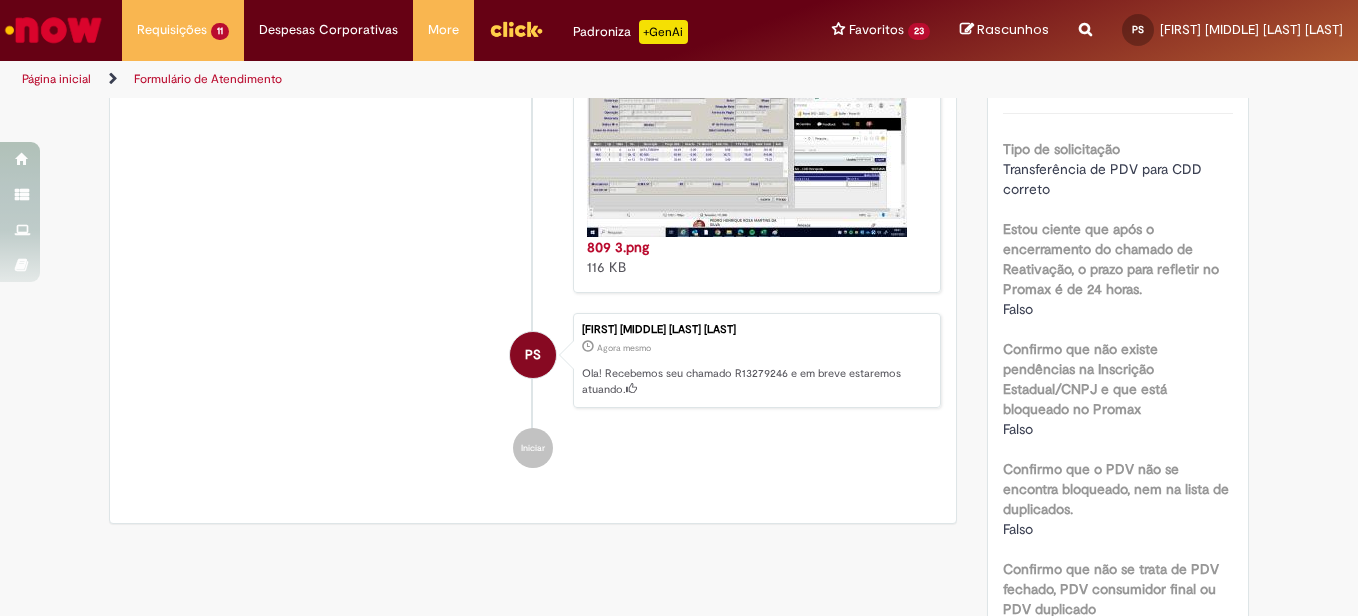 scroll, scrollTop: 0, scrollLeft: 0, axis: both 